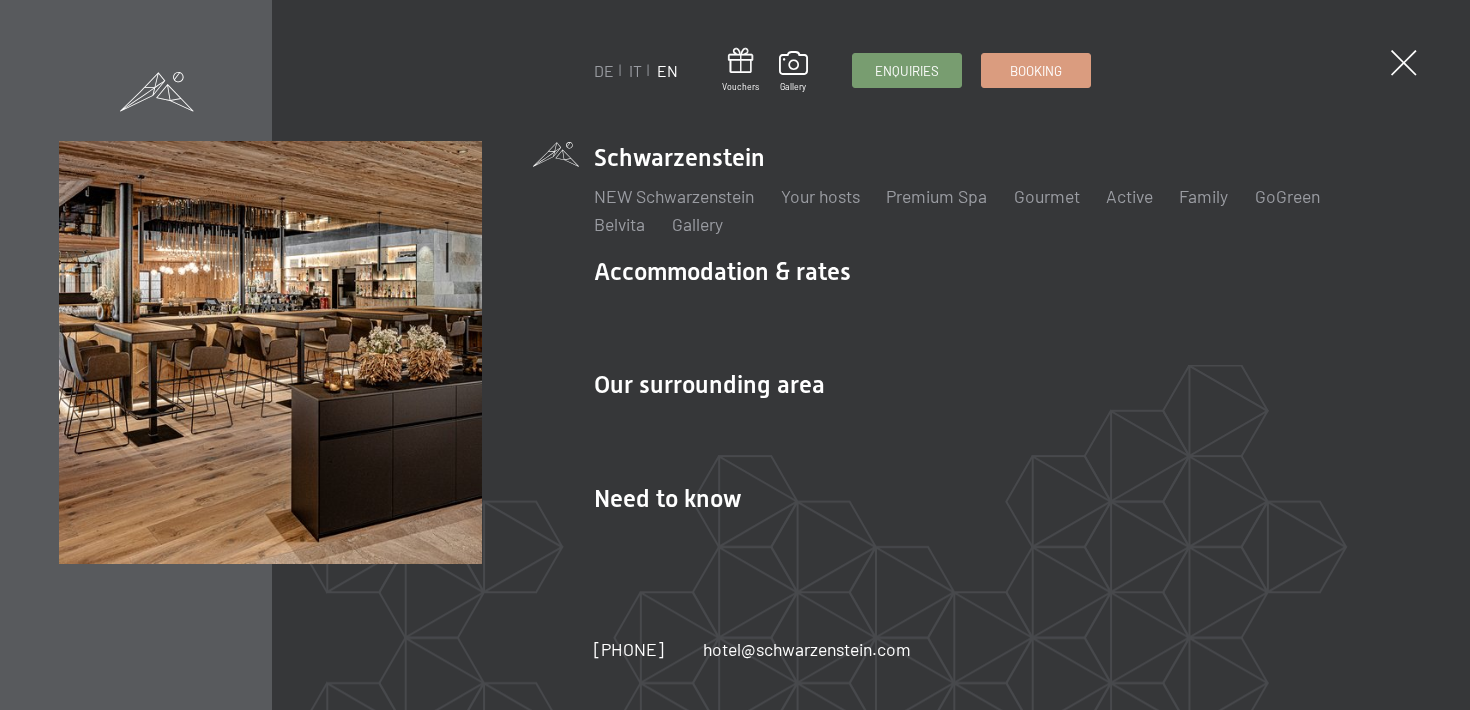 scroll, scrollTop: 0, scrollLeft: 0, axis: both 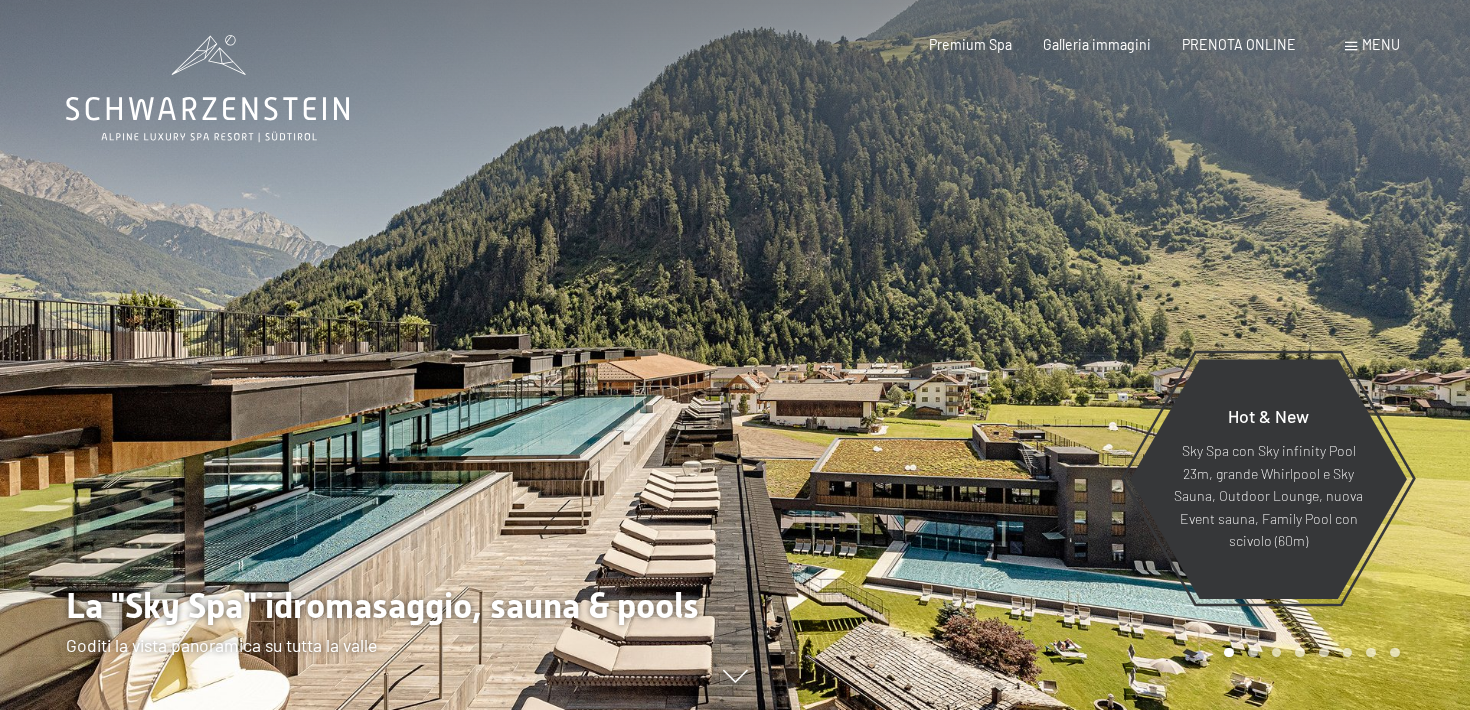 click at bounding box center [1351, 46] 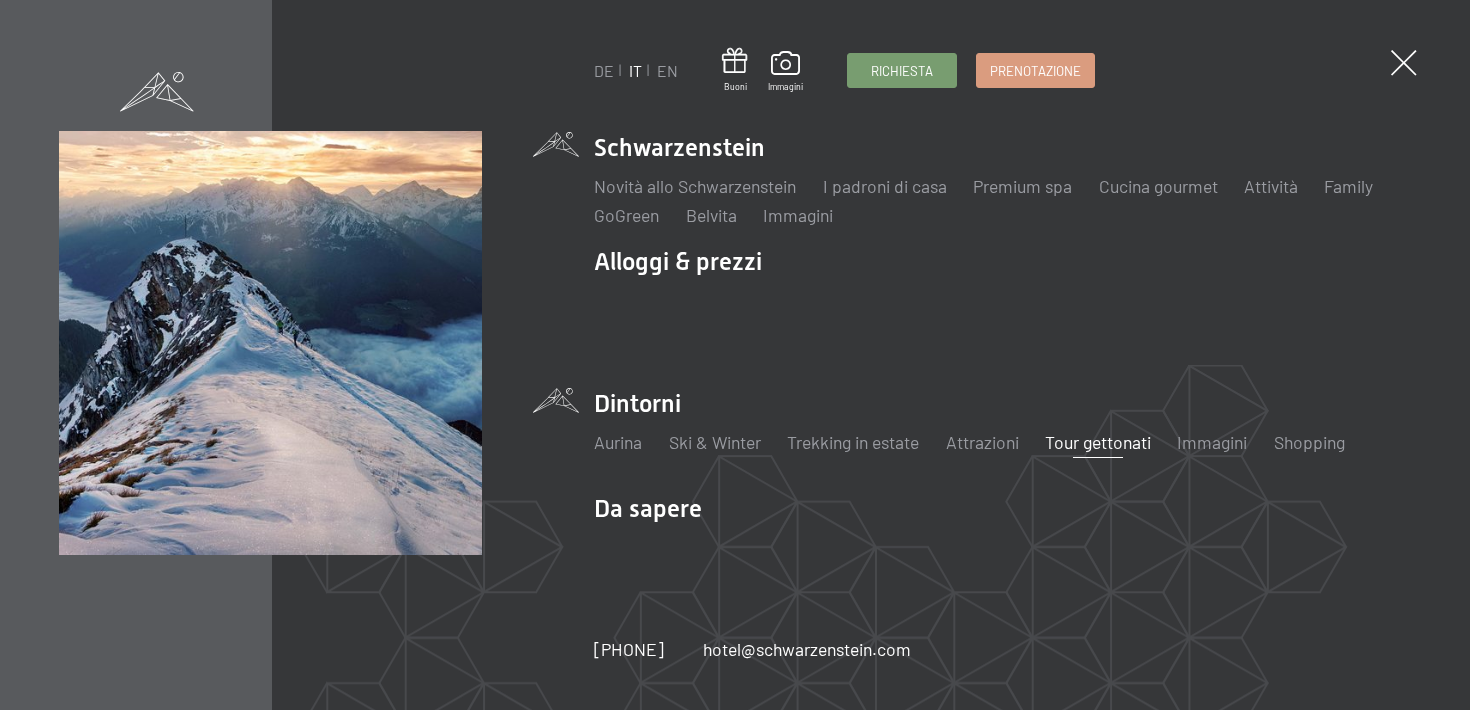 click on "Tour gettonati" at bounding box center [1098, 442] 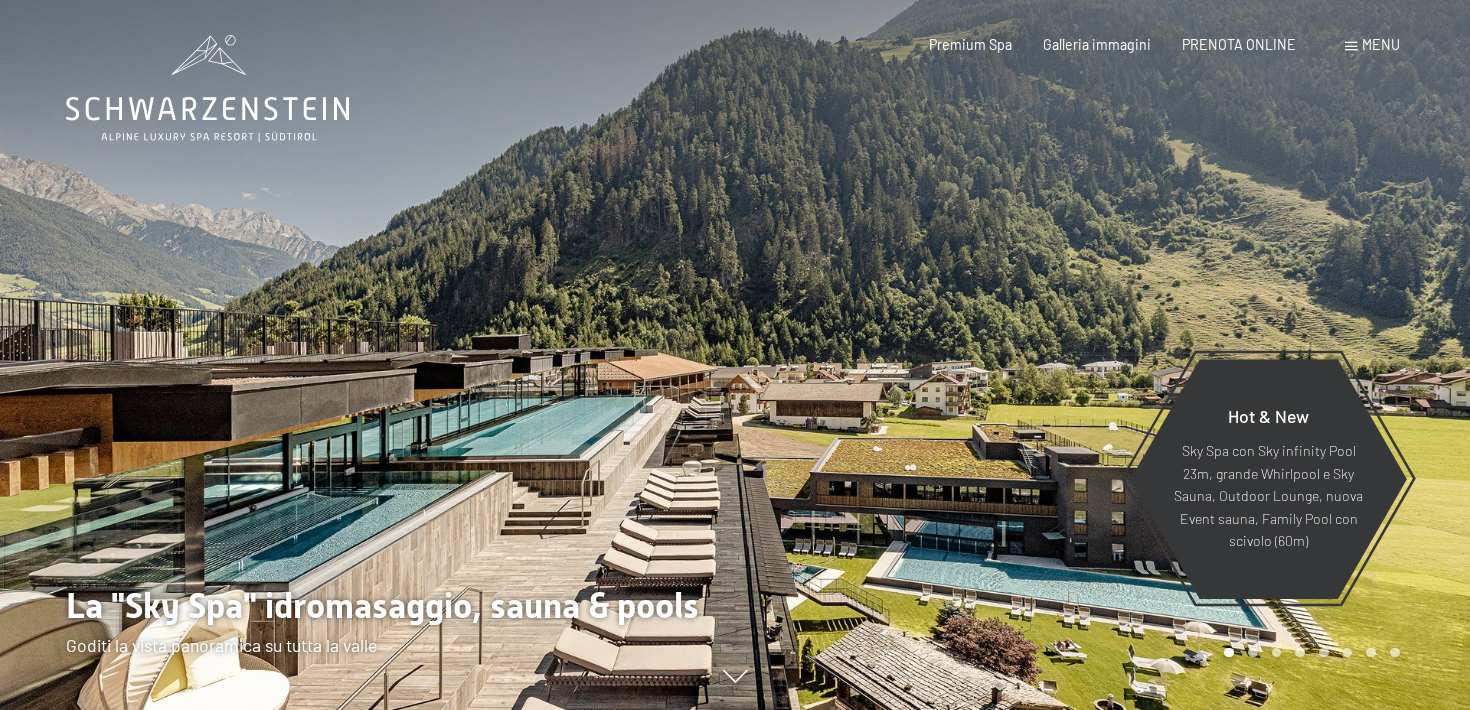 scroll, scrollTop: 0, scrollLeft: 0, axis: both 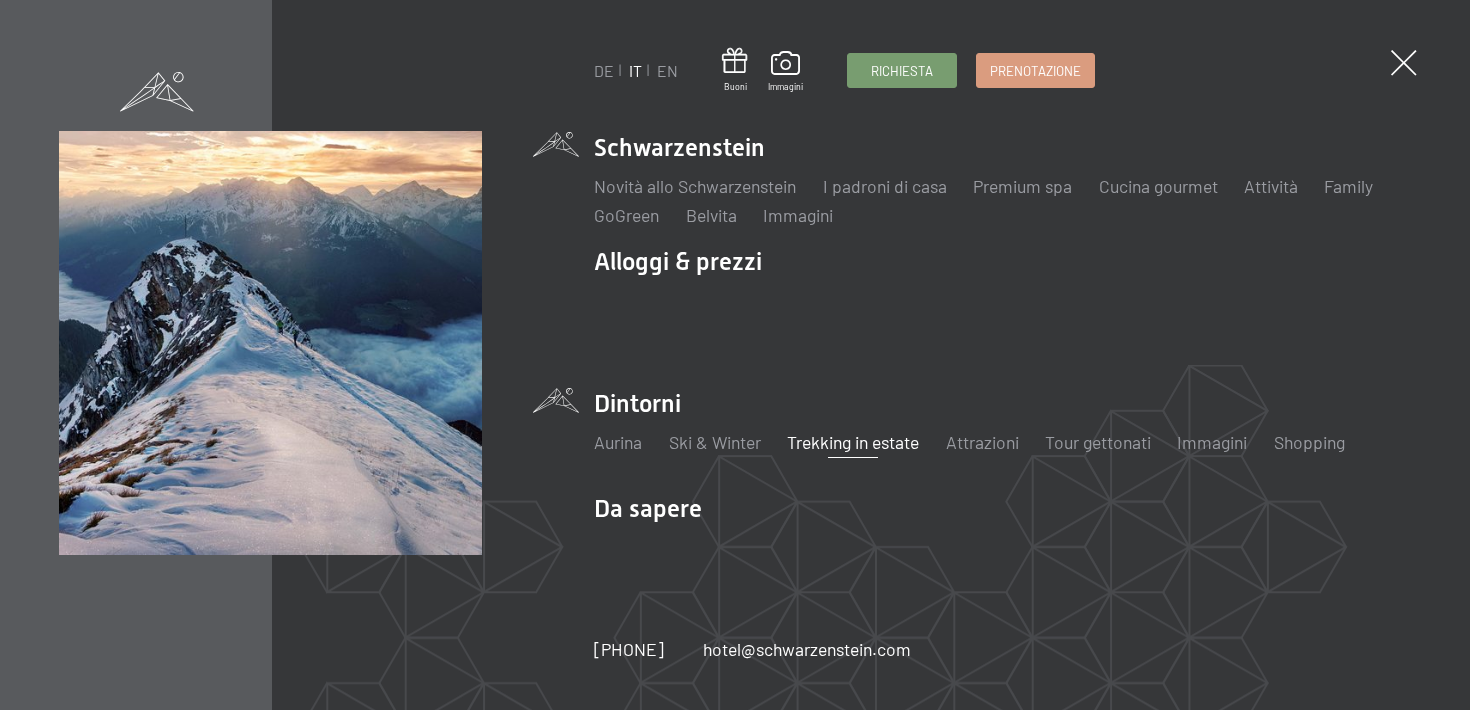 click on "Trekking in estate" at bounding box center [853, 442] 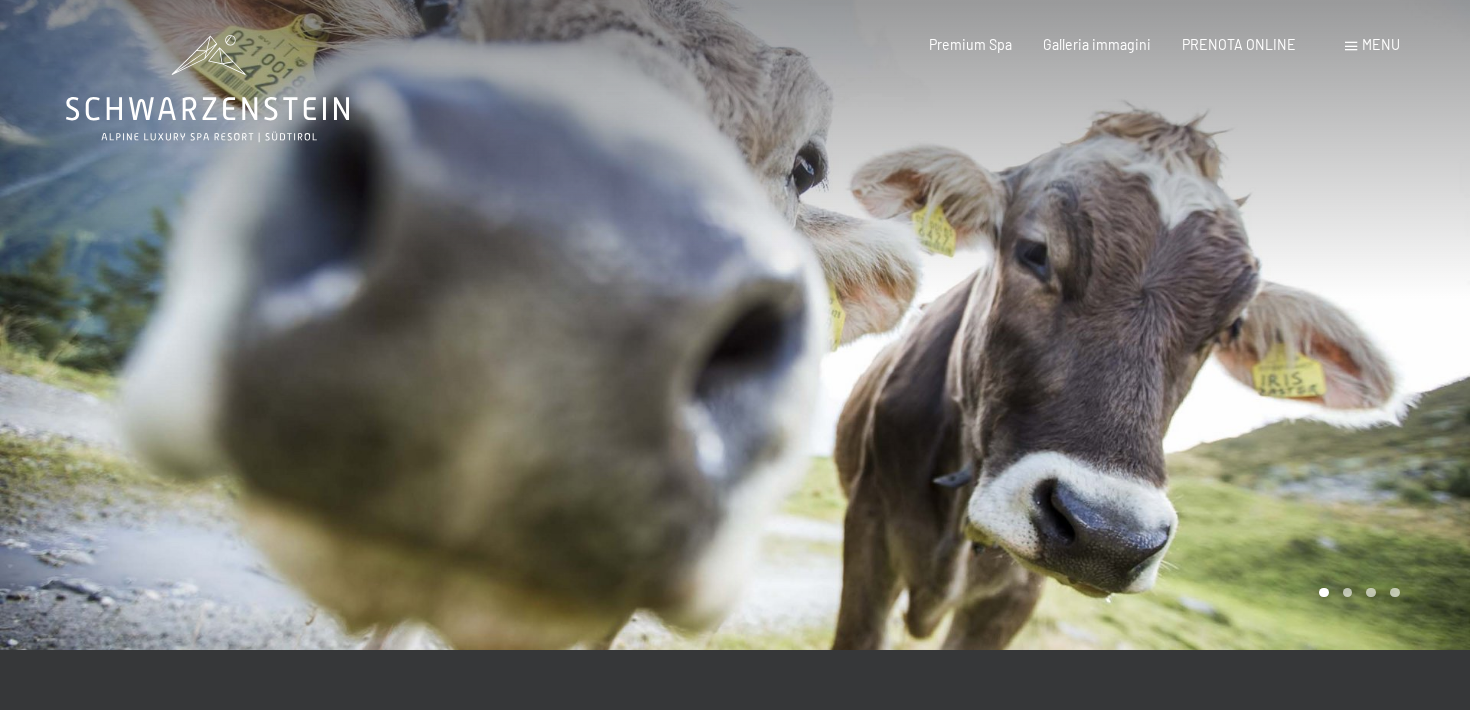 scroll, scrollTop: 0, scrollLeft: 0, axis: both 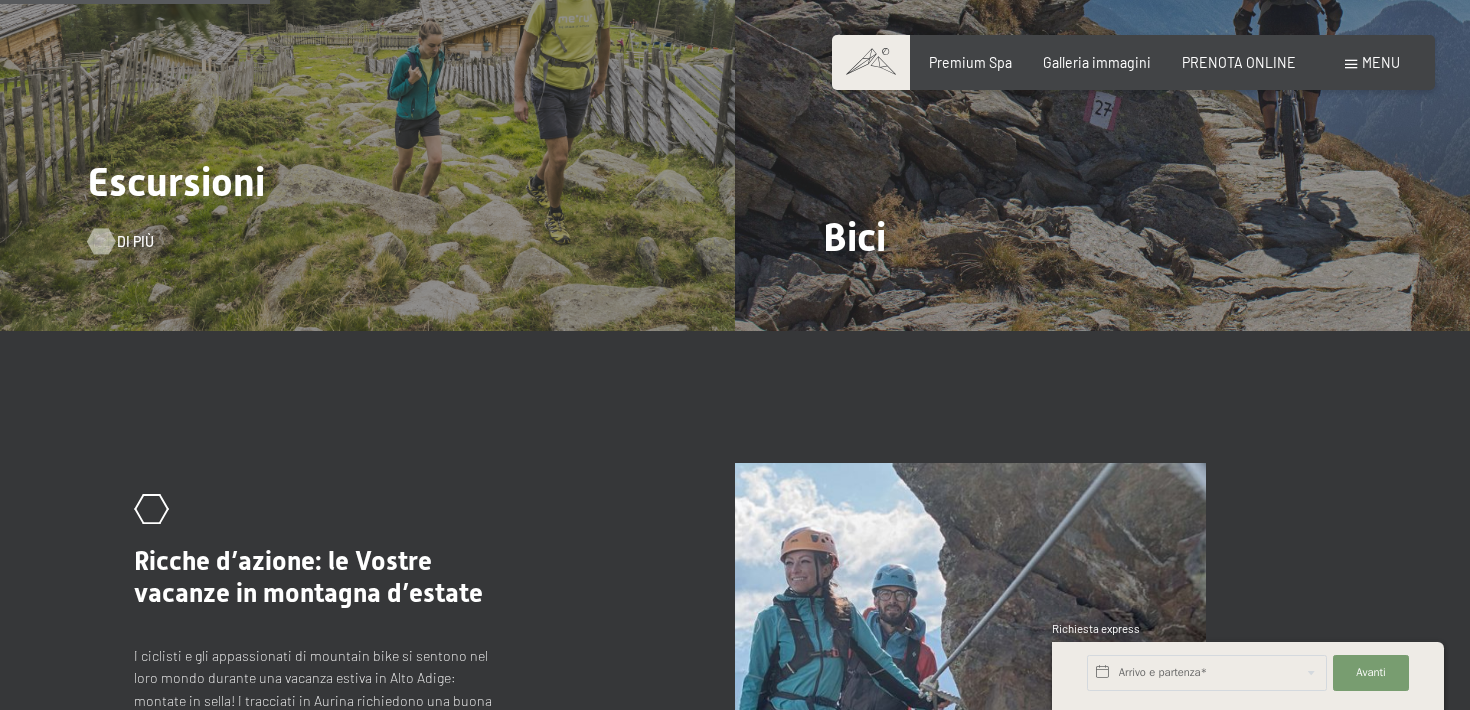 click on "Di più" at bounding box center (135, 242) 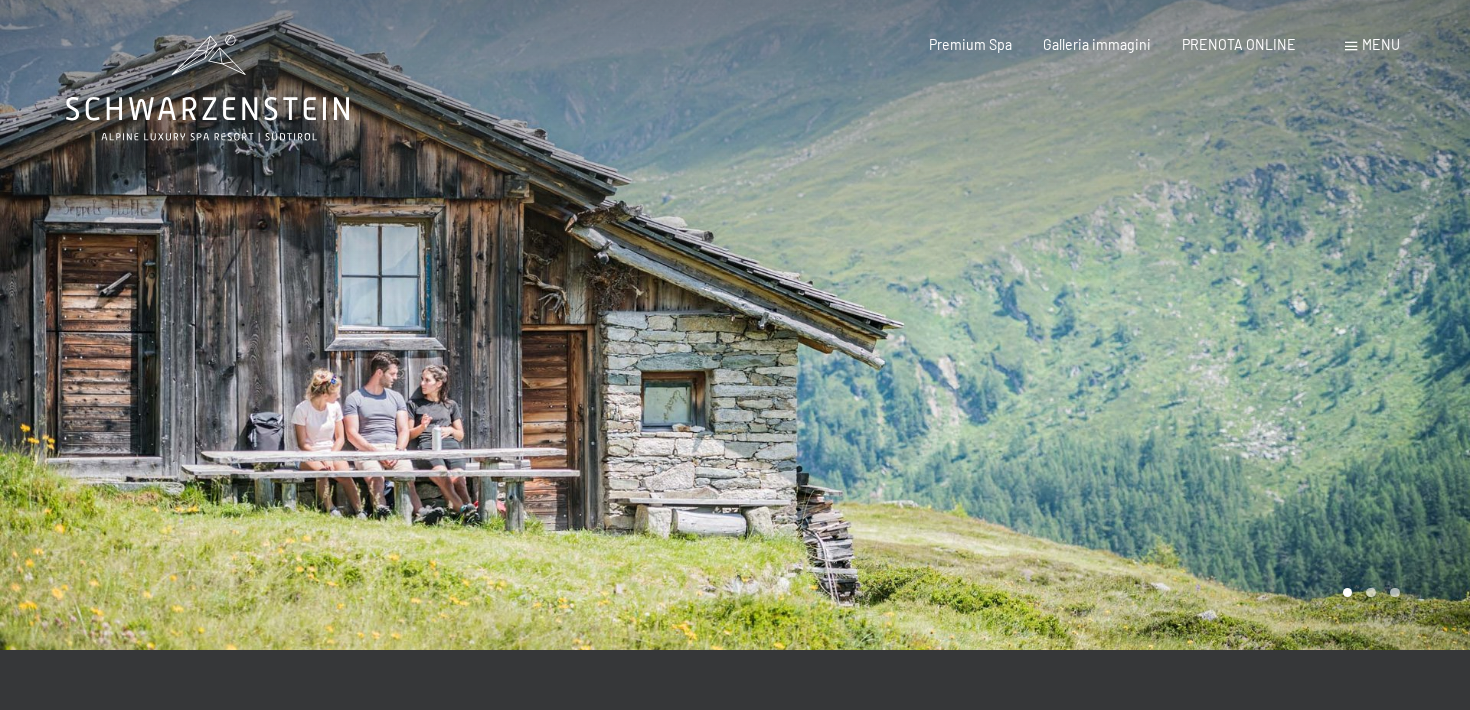 scroll, scrollTop: 0, scrollLeft: 0, axis: both 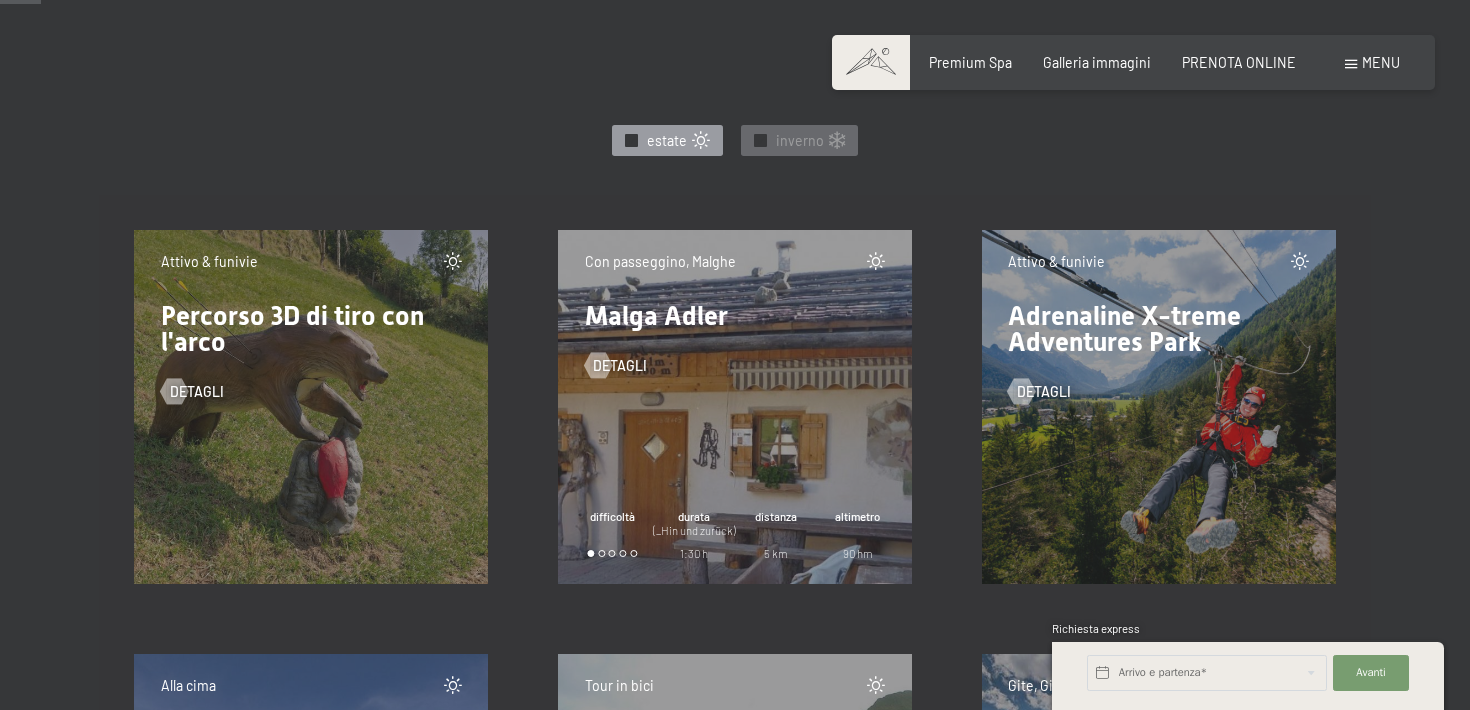 click on "estate" at bounding box center (667, 141) 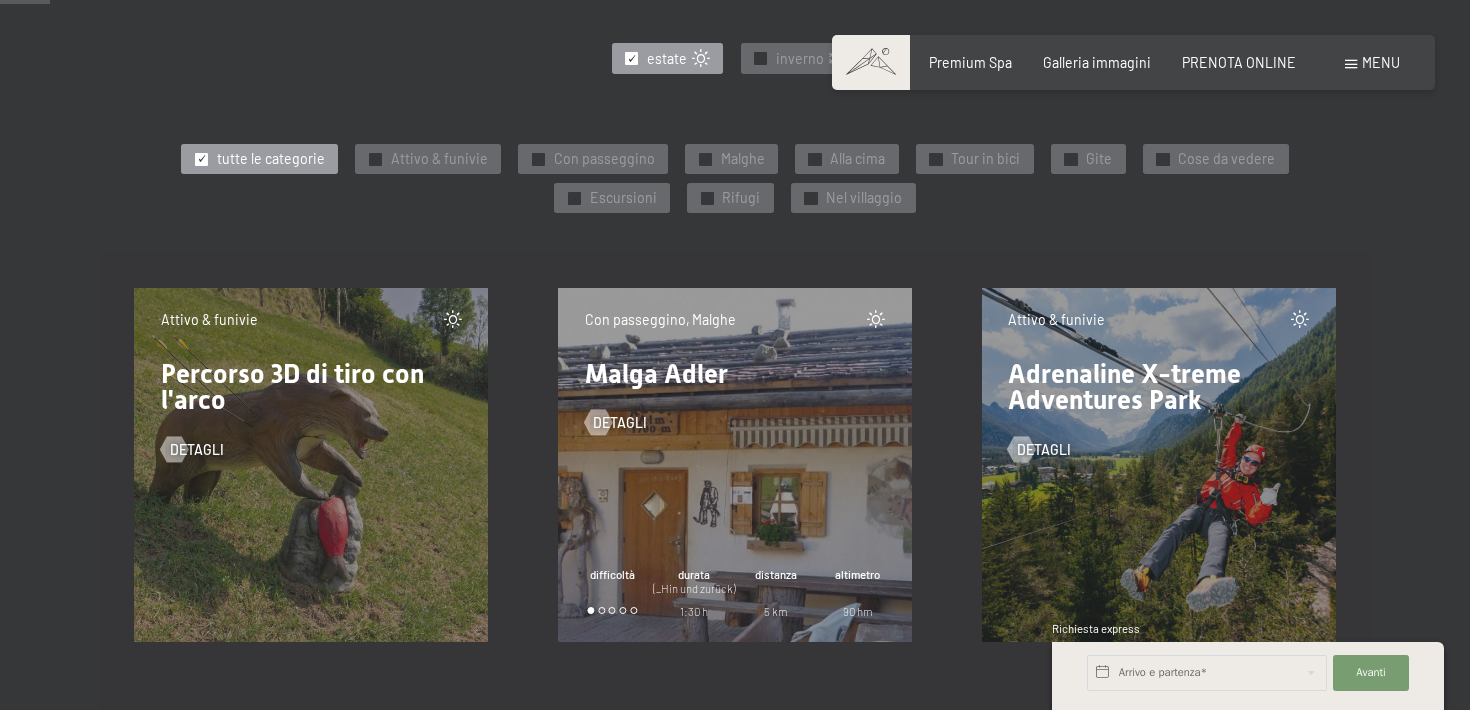 scroll, scrollTop: 914, scrollLeft: 0, axis: vertical 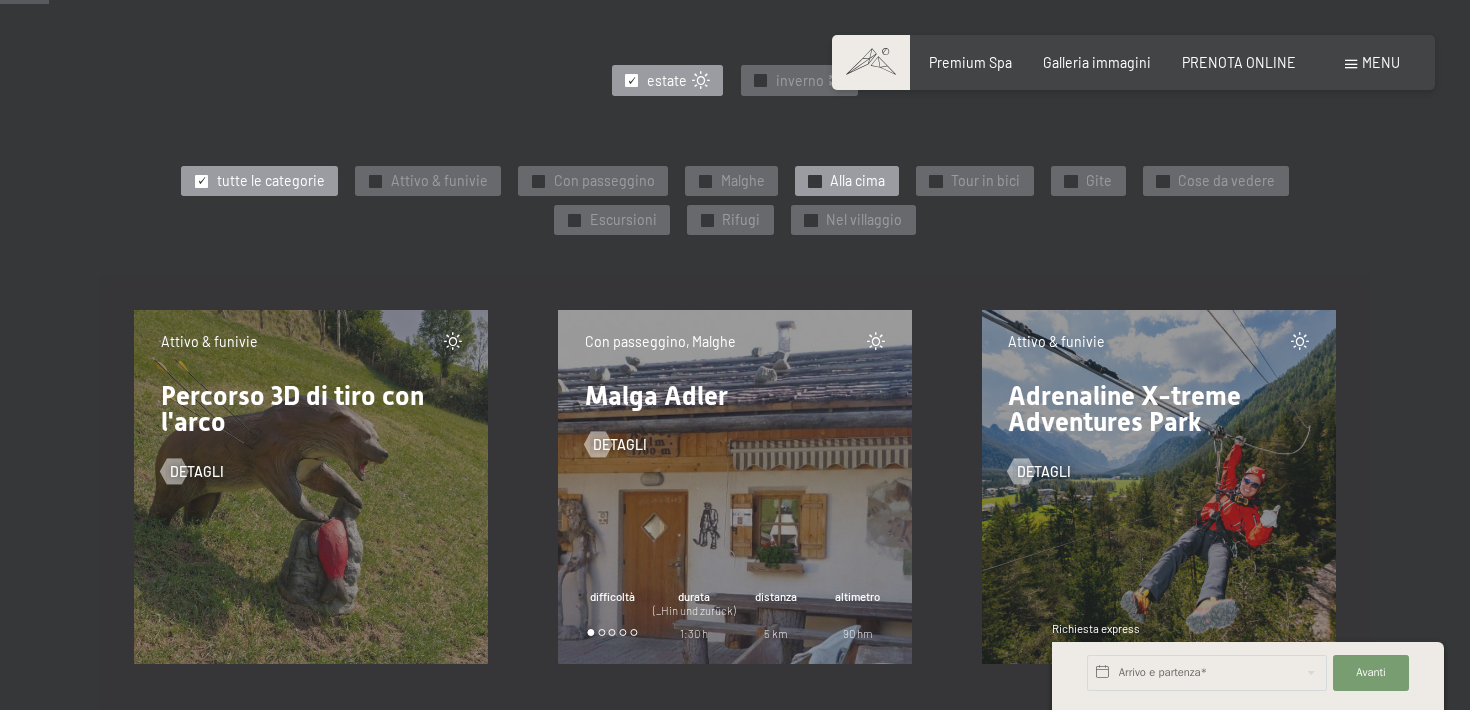 click on "Alla cima" at bounding box center (857, 181) 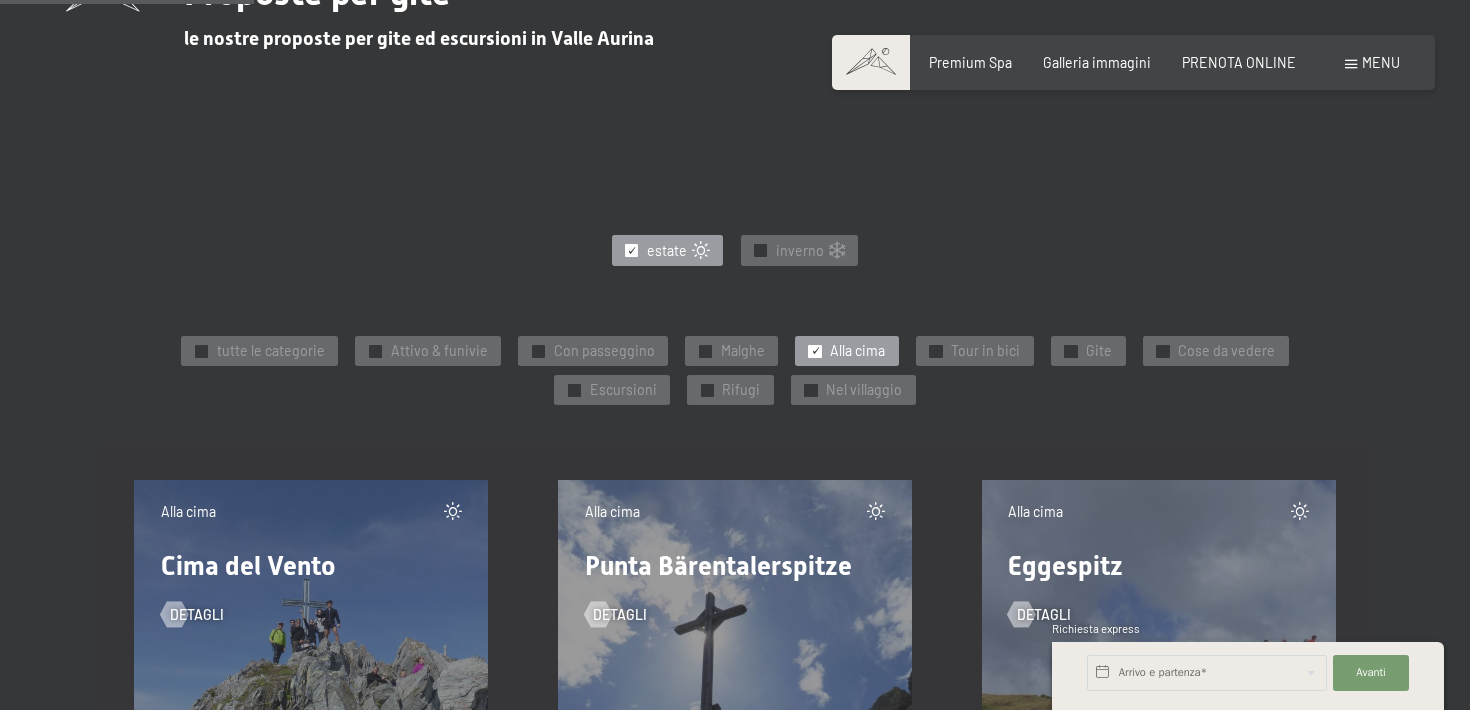 scroll, scrollTop: 743, scrollLeft: 0, axis: vertical 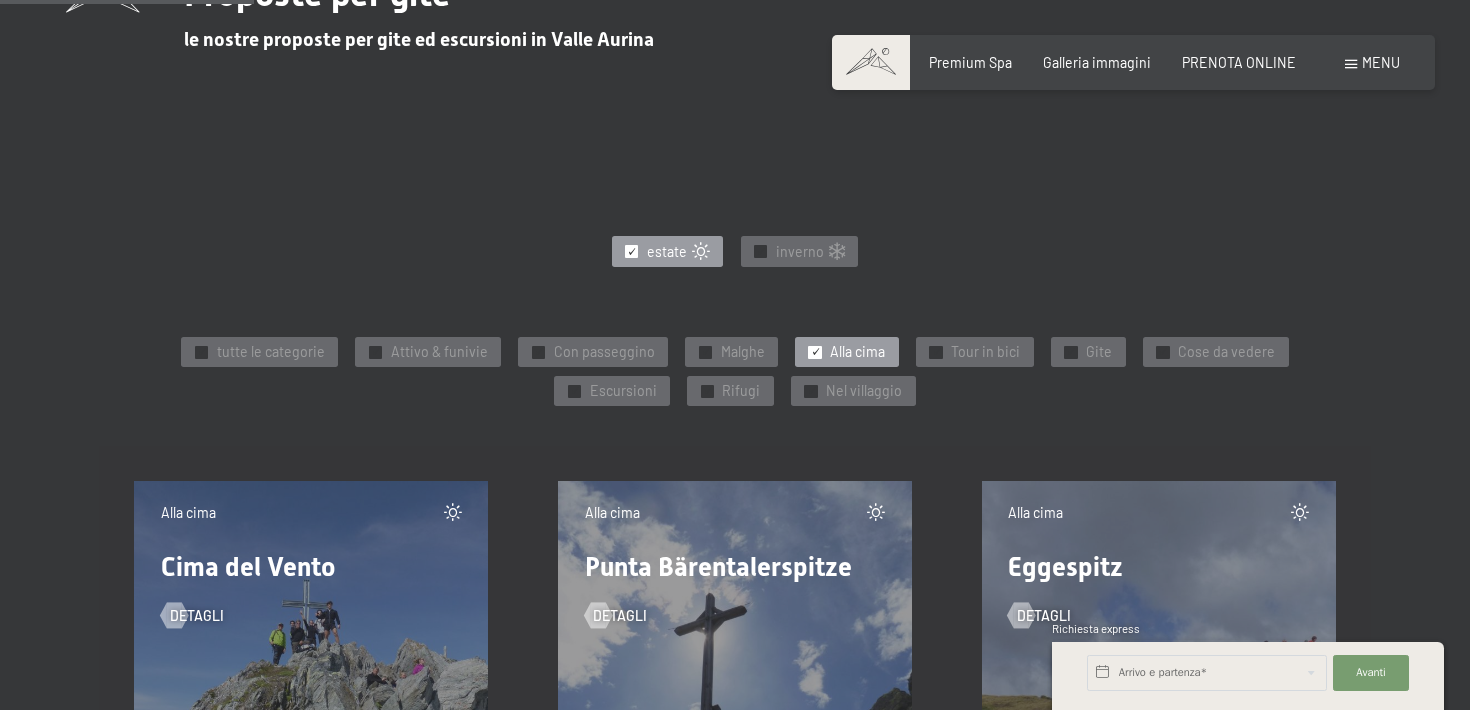 click on "Alla cima" at bounding box center (857, 352) 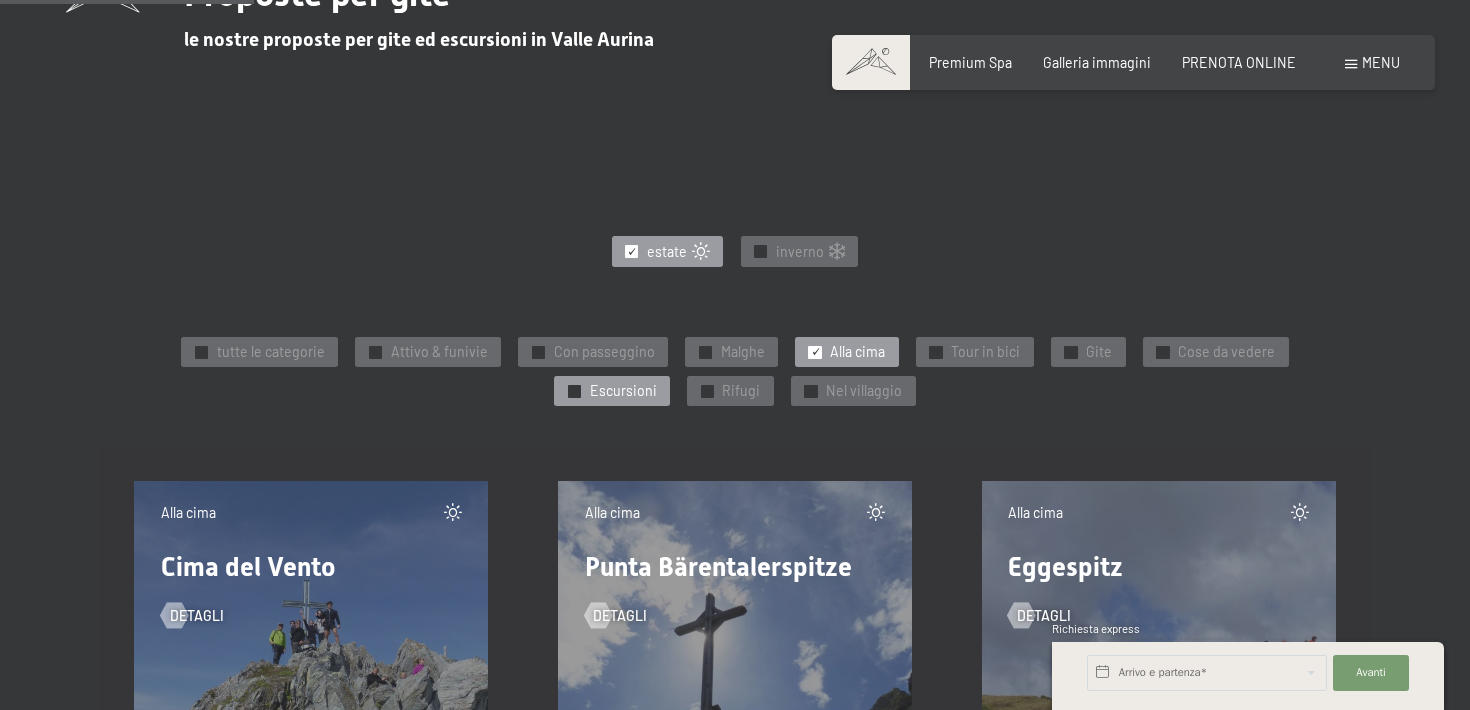 click on "Escursioni" at bounding box center [623, 391] 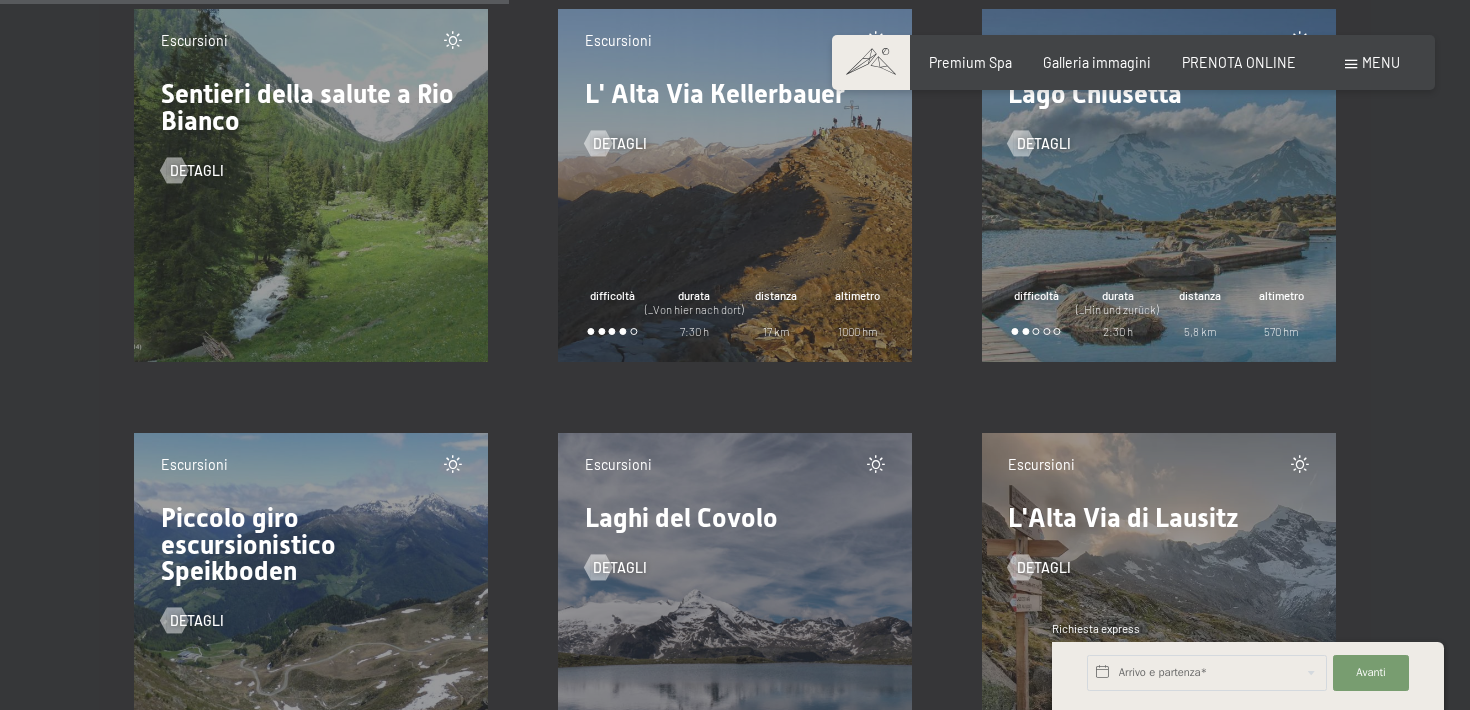 scroll, scrollTop: 1636, scrollLeft: 0, axis: vertical 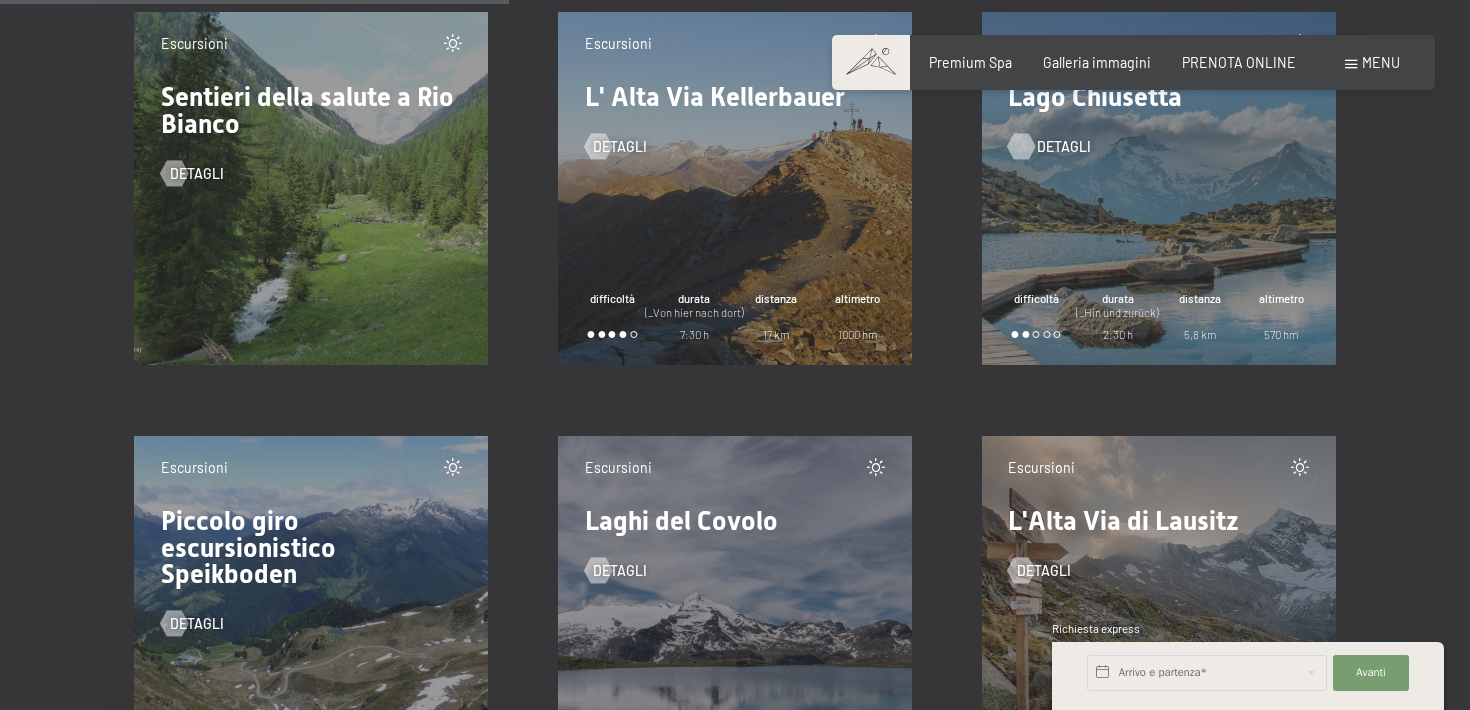 click on "detagli" at bounding box center [1064, 147] 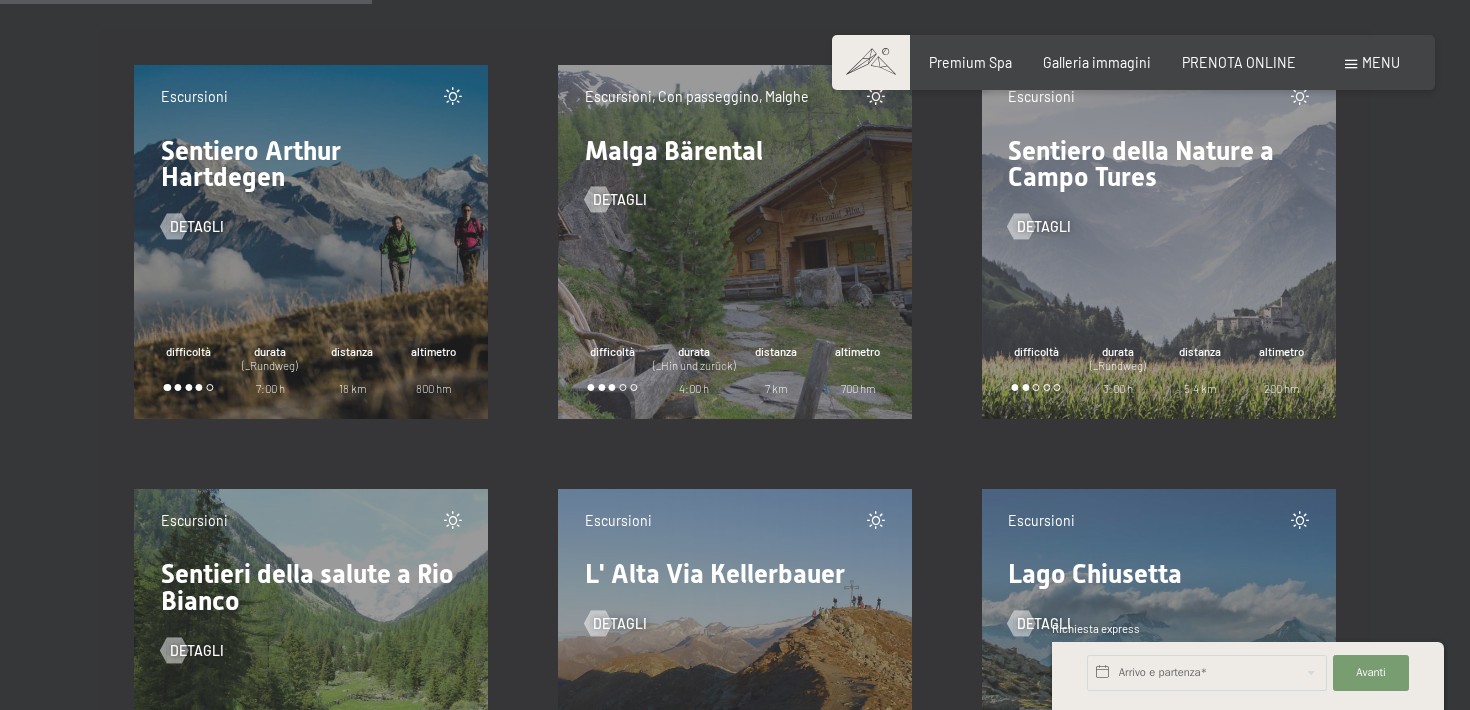 scroll, scrollTop: 1122, scrollLeft: 0, axis: vertical 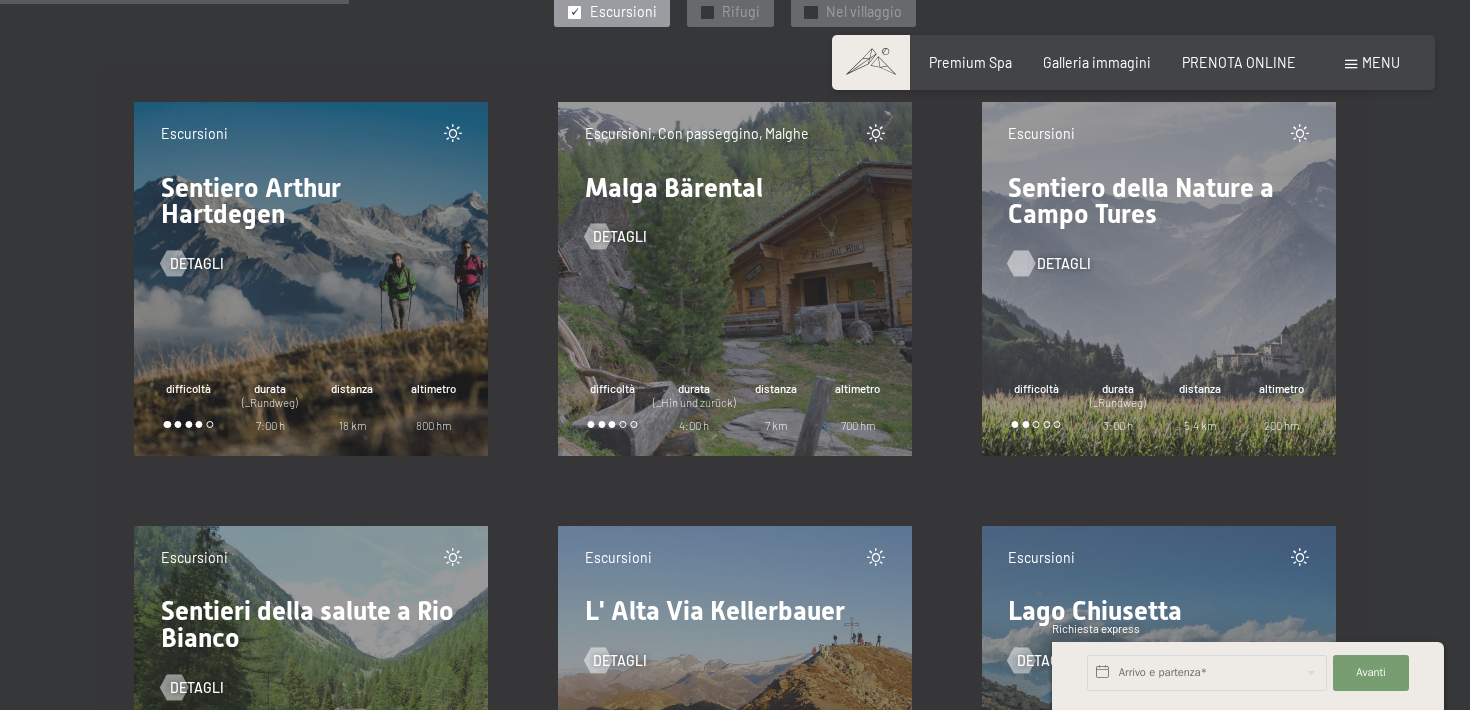 click at bounding box center (1021, 263) 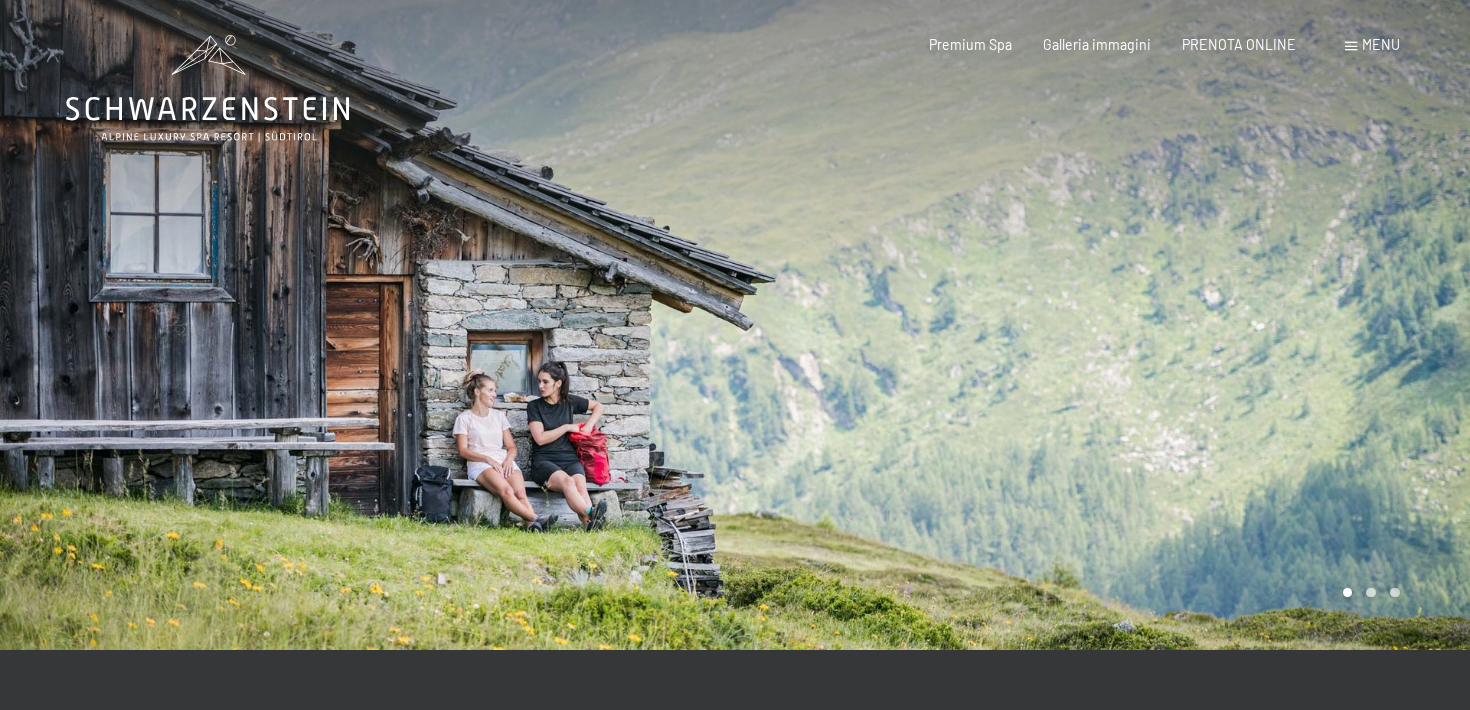 scroll, scrollTop: 0, scrollLeft: 0, axis: both 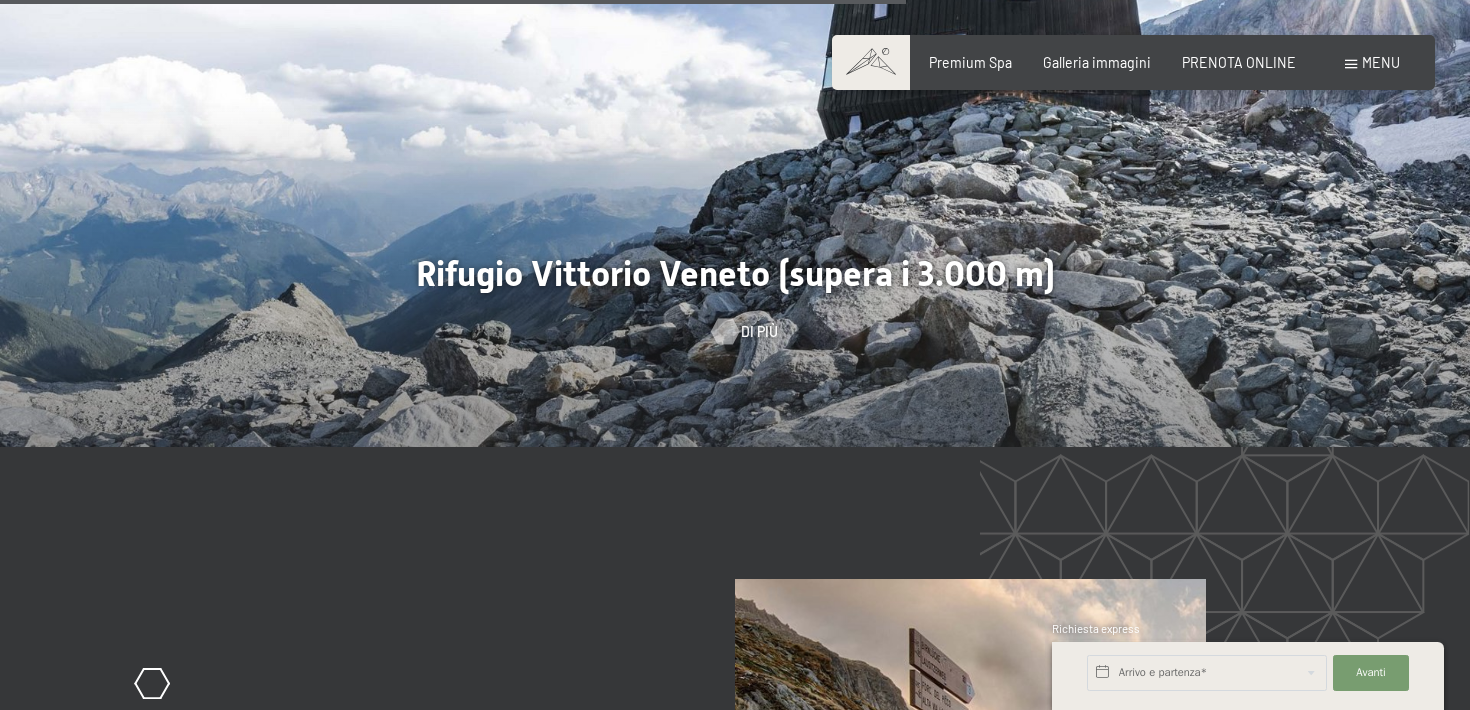 click on "Di più" at bounding box center [759, 332] 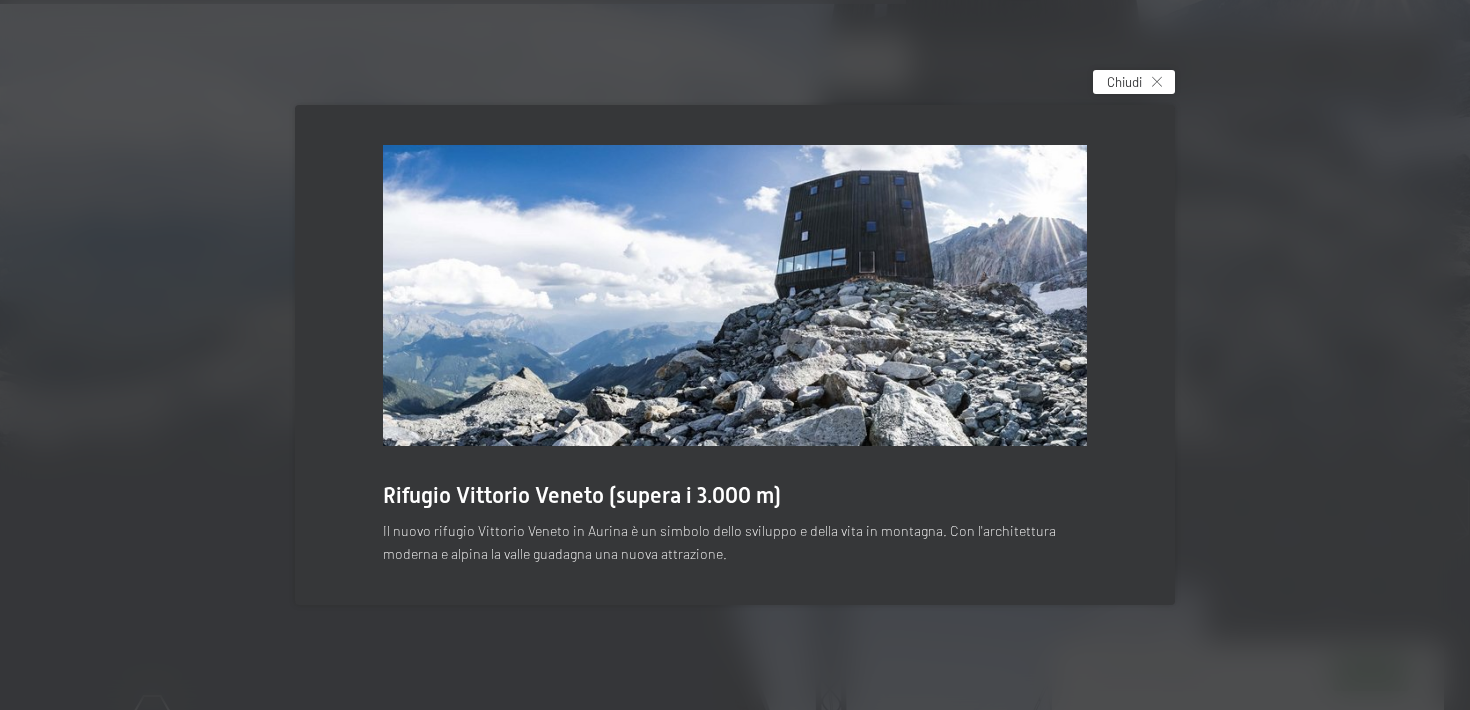 click at bounding box center [1157, 82] 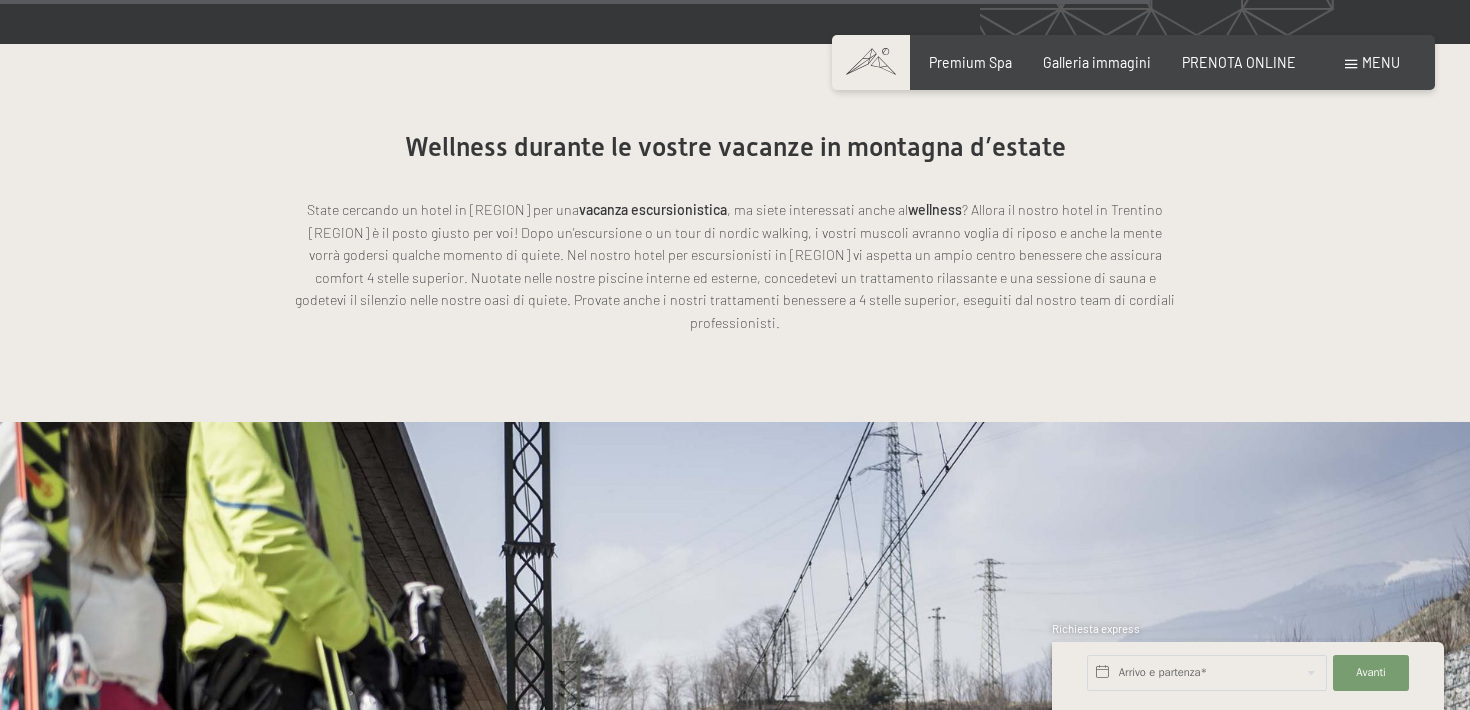 scroll, scrollTop: 5615, scrollLeft: 0, axis: vertical 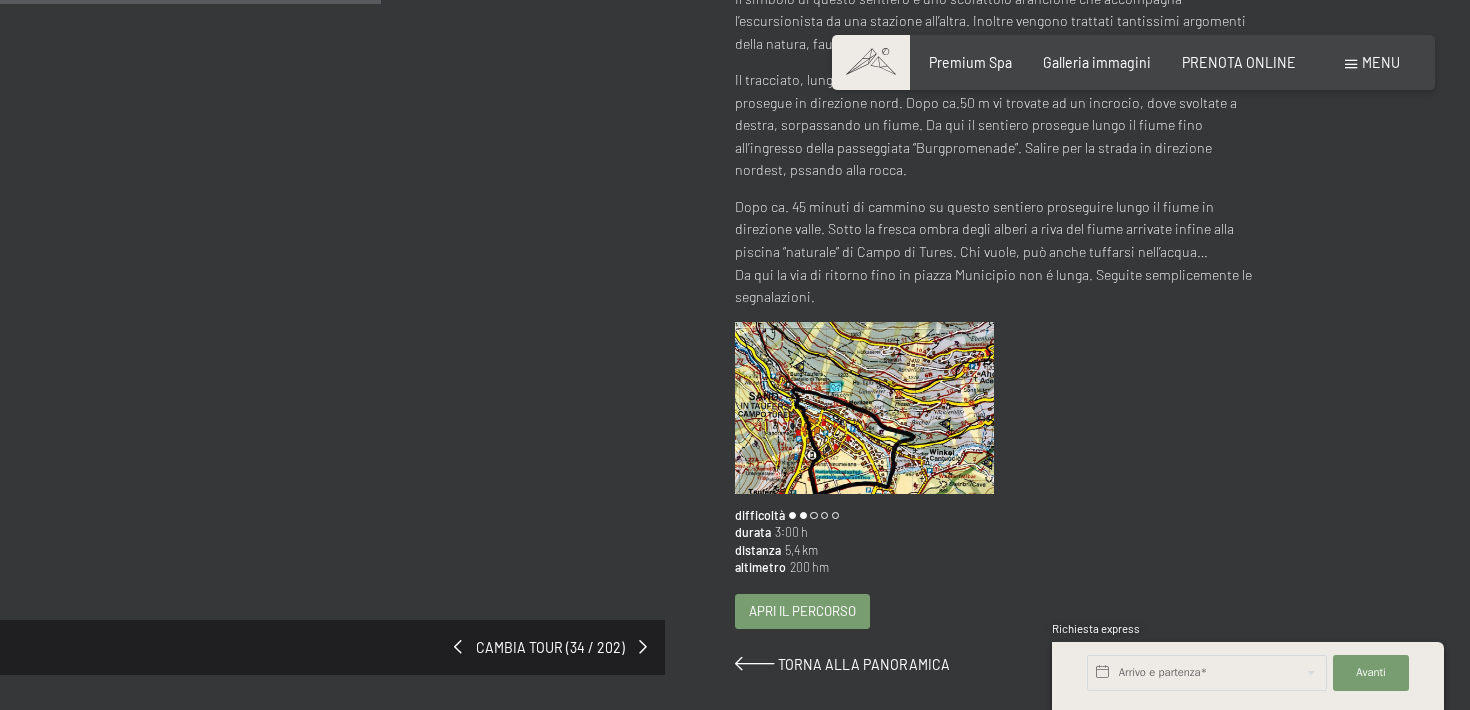 click on "Sentiero della Nature a Campo Tures Avvicinare l'uomo alla bellezza della natura... Il simbolo di questo sentiero é uno scoiattolo arancione che accompagna l’escursionista da una stazione all’altra. Inoltre vengono trattati tantissimi argomenti della natura, fauna, flora, geologia o anche mitologia. Il tracciato, lungo ca. 6 km, inizia presso la piazza Municipio di Campo Tures, da dove si prosegue in direzione nord. Dopo ca. 50 m vi trovate ad un incrocio, dove svoltate a destra, sorpassando un fiume. Da qui il sentiero prosegue lungo il fiume fino all’ingresso della passeggiata “Burgpromenade”. Salire per la strada in direzione nordest, pssando alla rocca. Dopo ca. 45 minuti di cammino su questo sentiero proseguire lungo il fiume in direzione valle. Sotto la fresca ombra degli alberi a riva del fiume arrivate infine alla piscina “naturale” di Campo di Tures. Chi vuole, può anche tuffarsi nell’acqua difficoltà" at bounding box center [1035, 266] 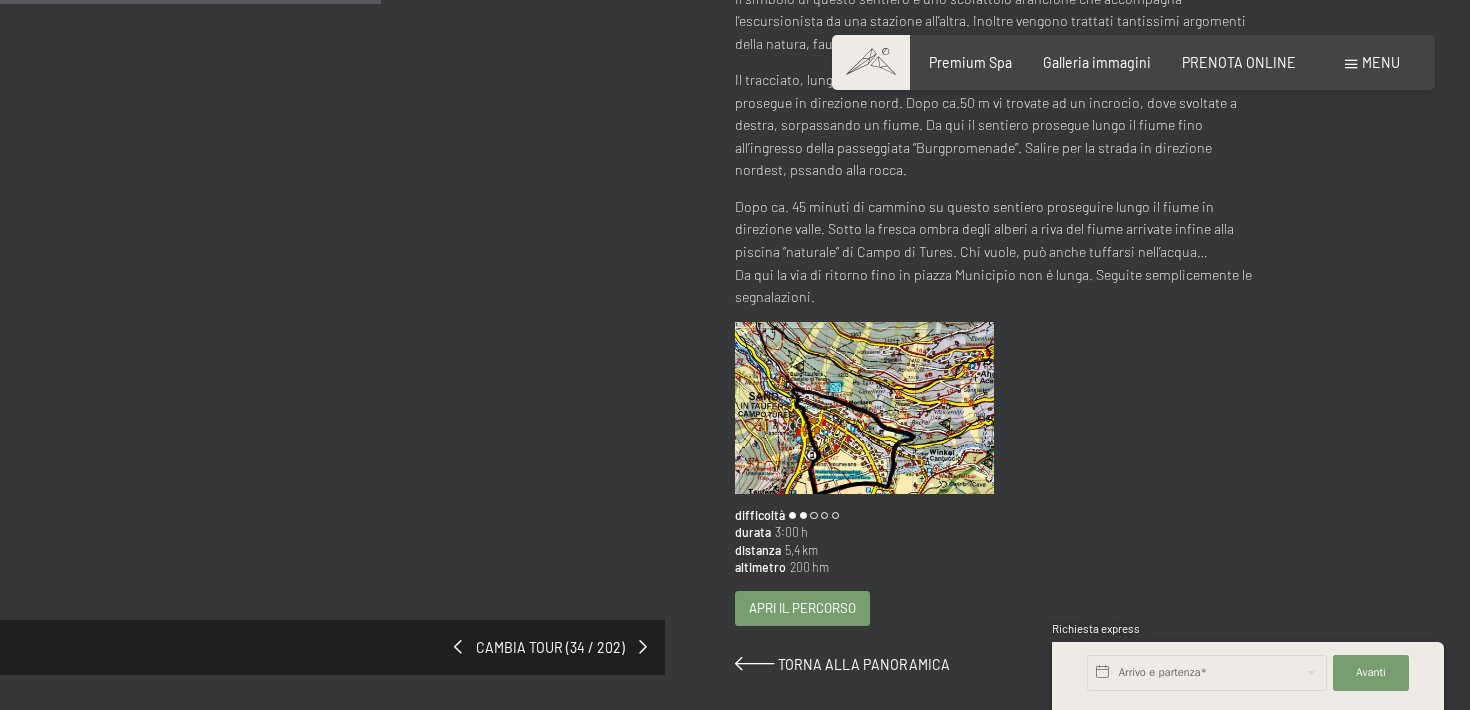 click on "Apri il percorso" at bounding box center [802, 608] 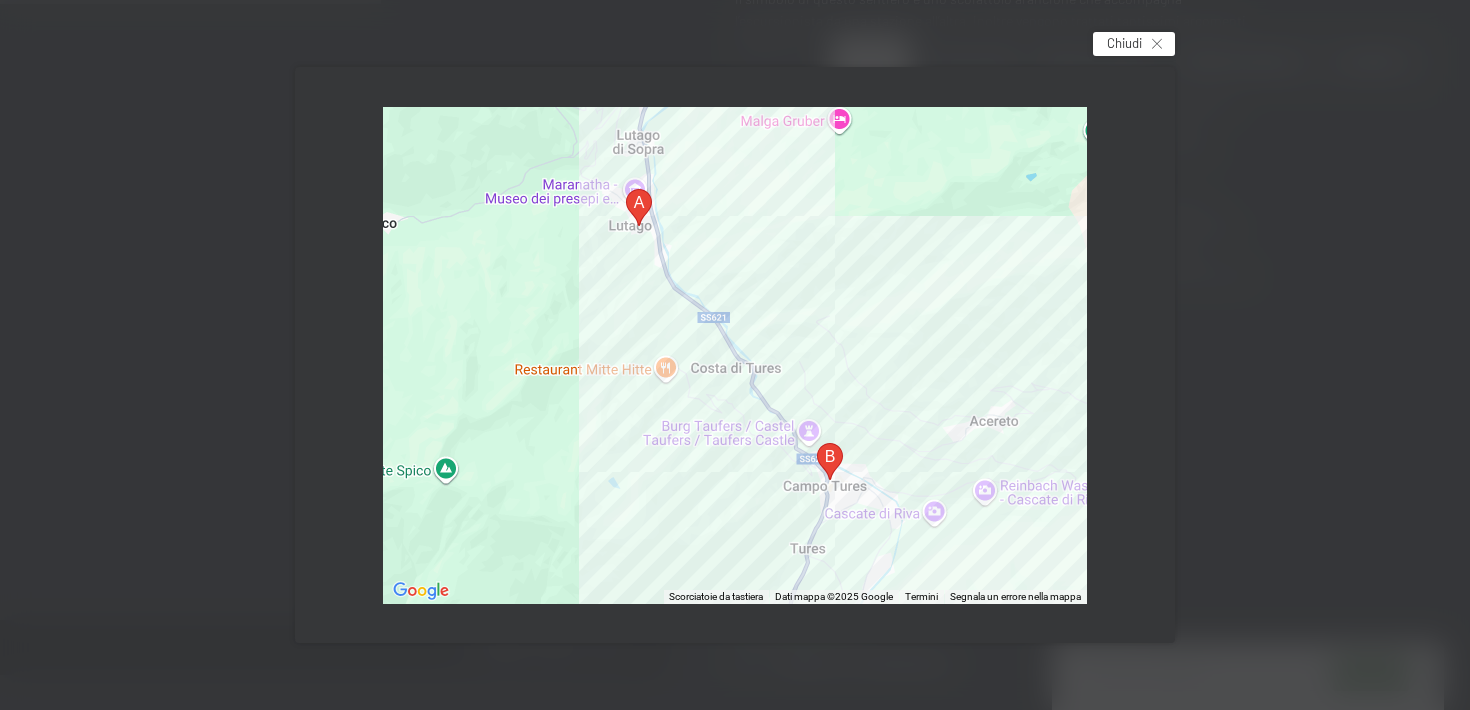 click on "Chiudi" at bounding box center [1134, 44] 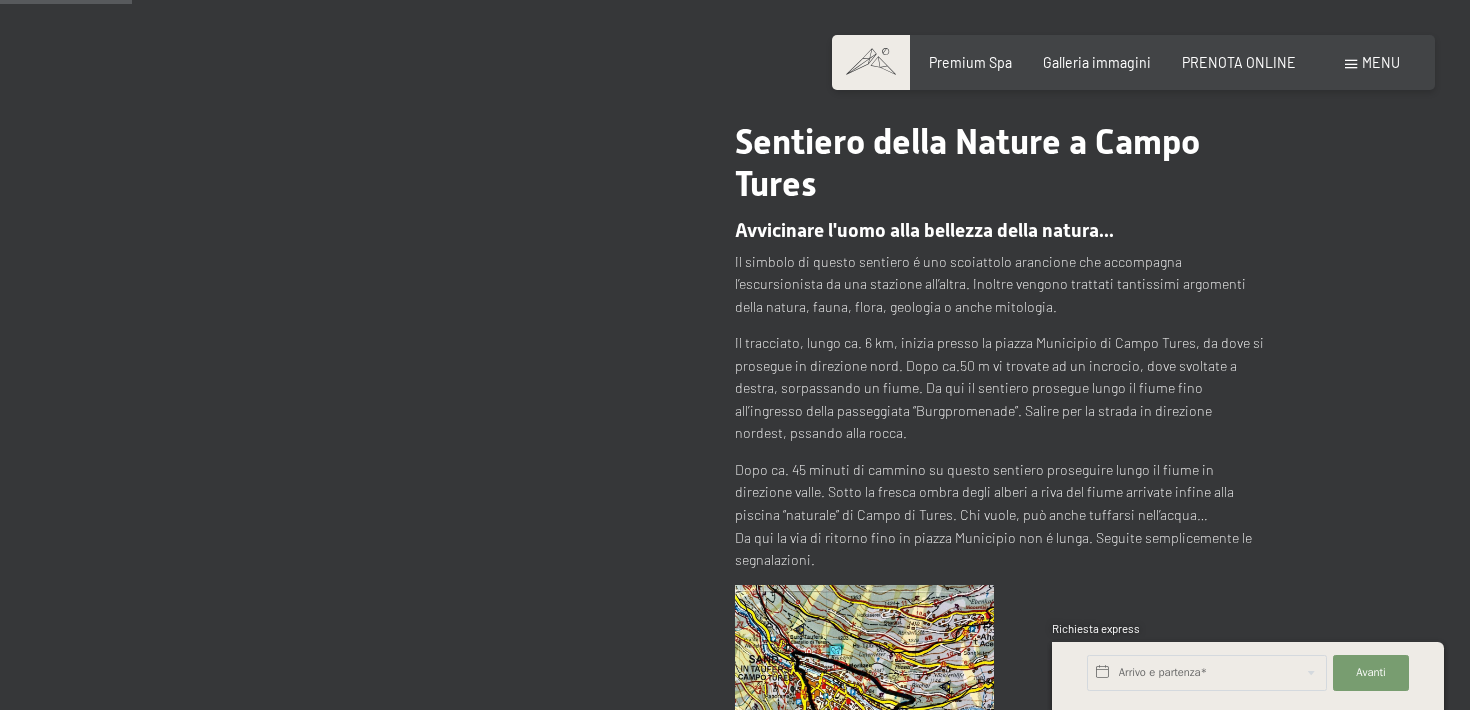 scroll, scrollTop: 141, scrollLeft: 0, axis: vertical 